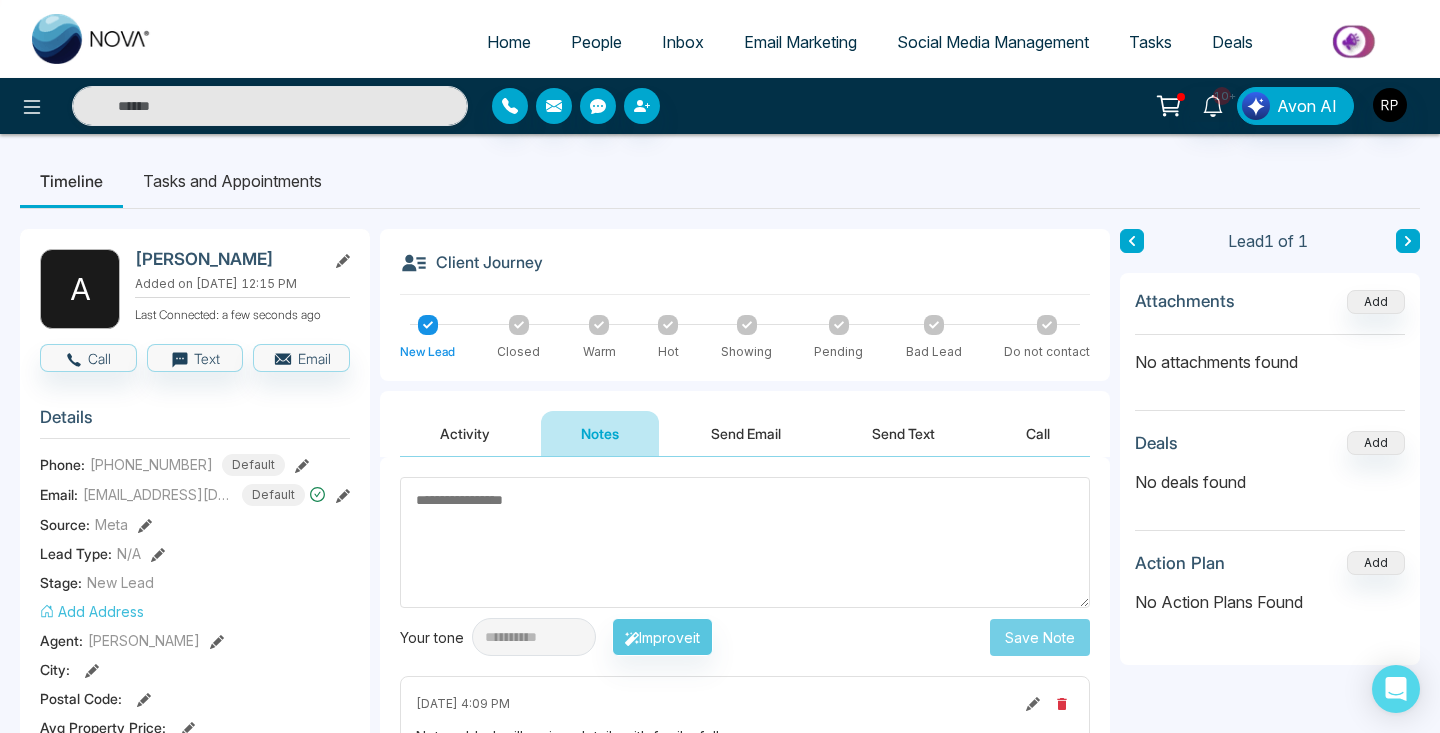 scroll, scrollTop: 0, scrollLeft: 0, axis: both 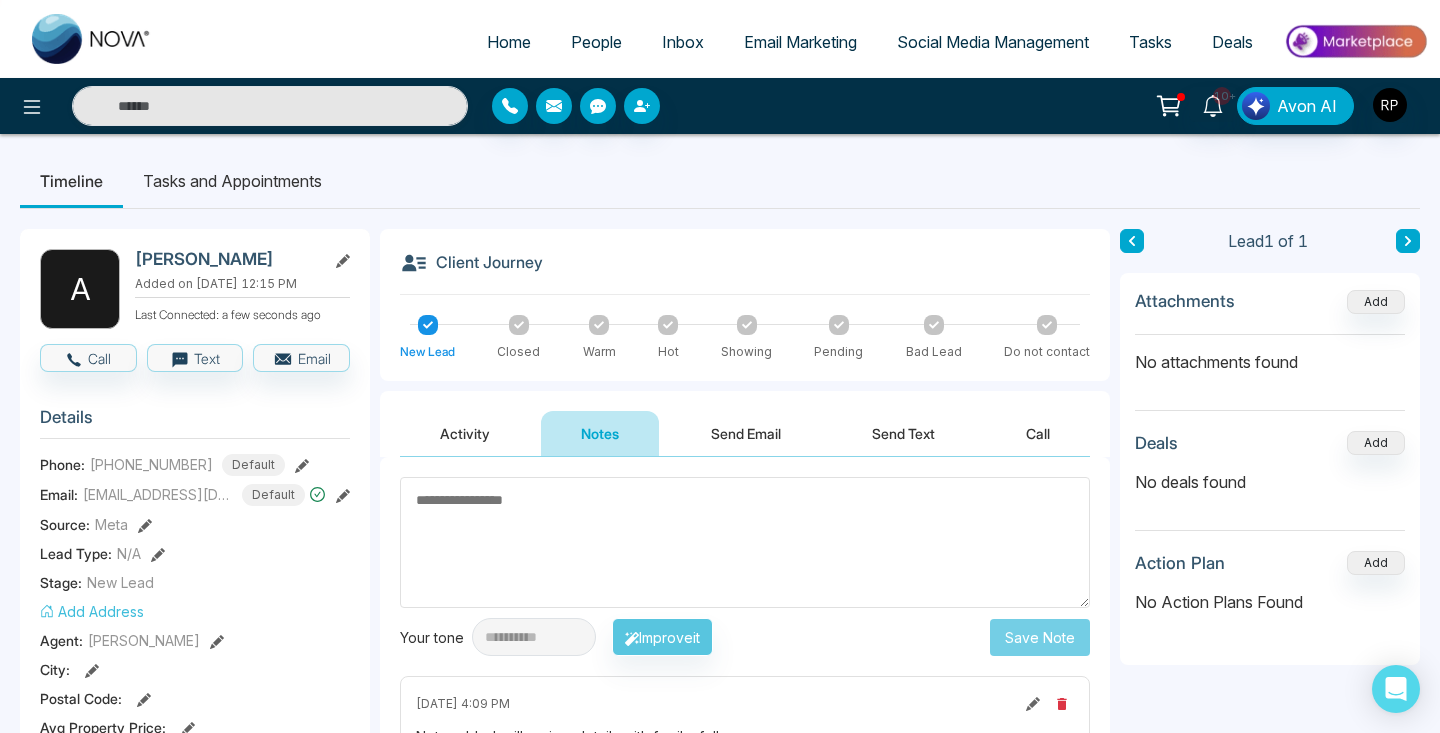 click on "People" at bounding box center [596, 42] 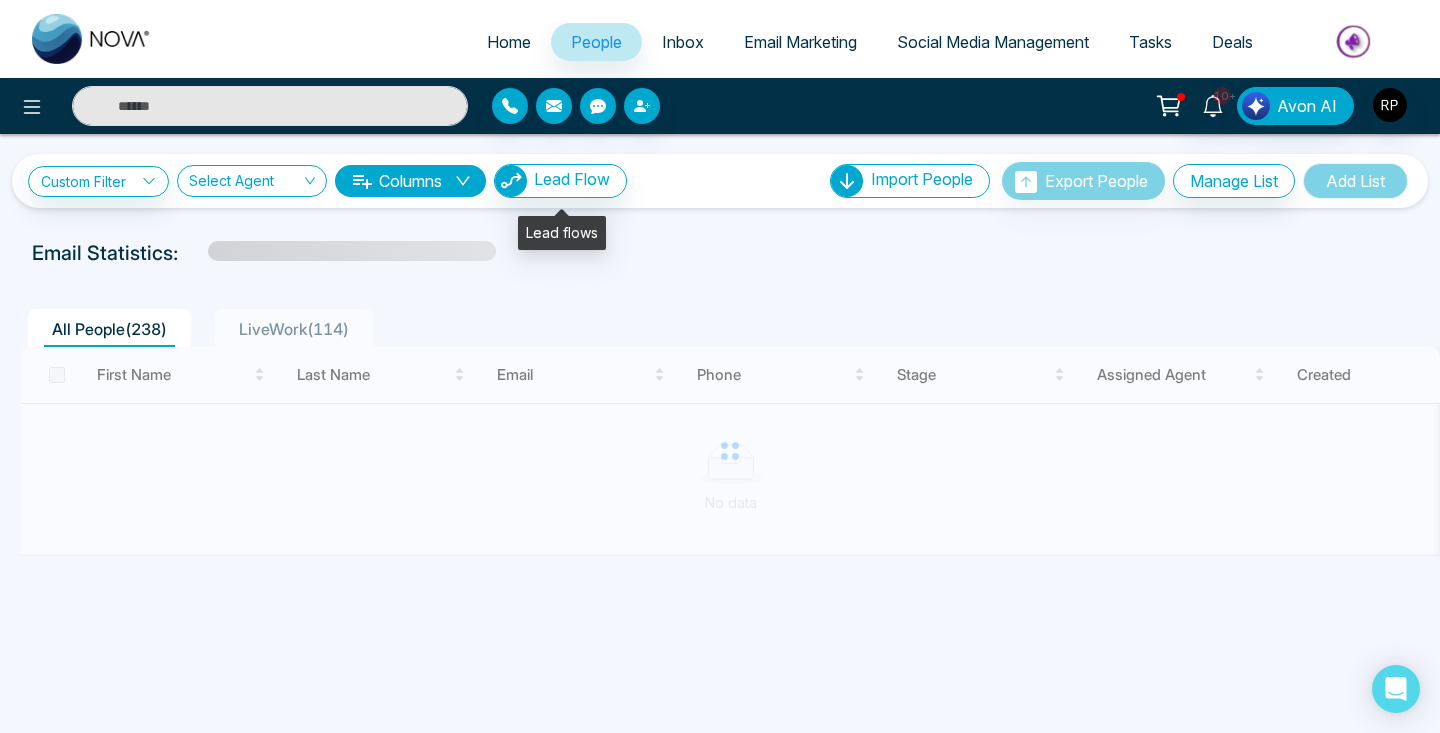 click on "Lead Flow" at bounding box center [572, 179] 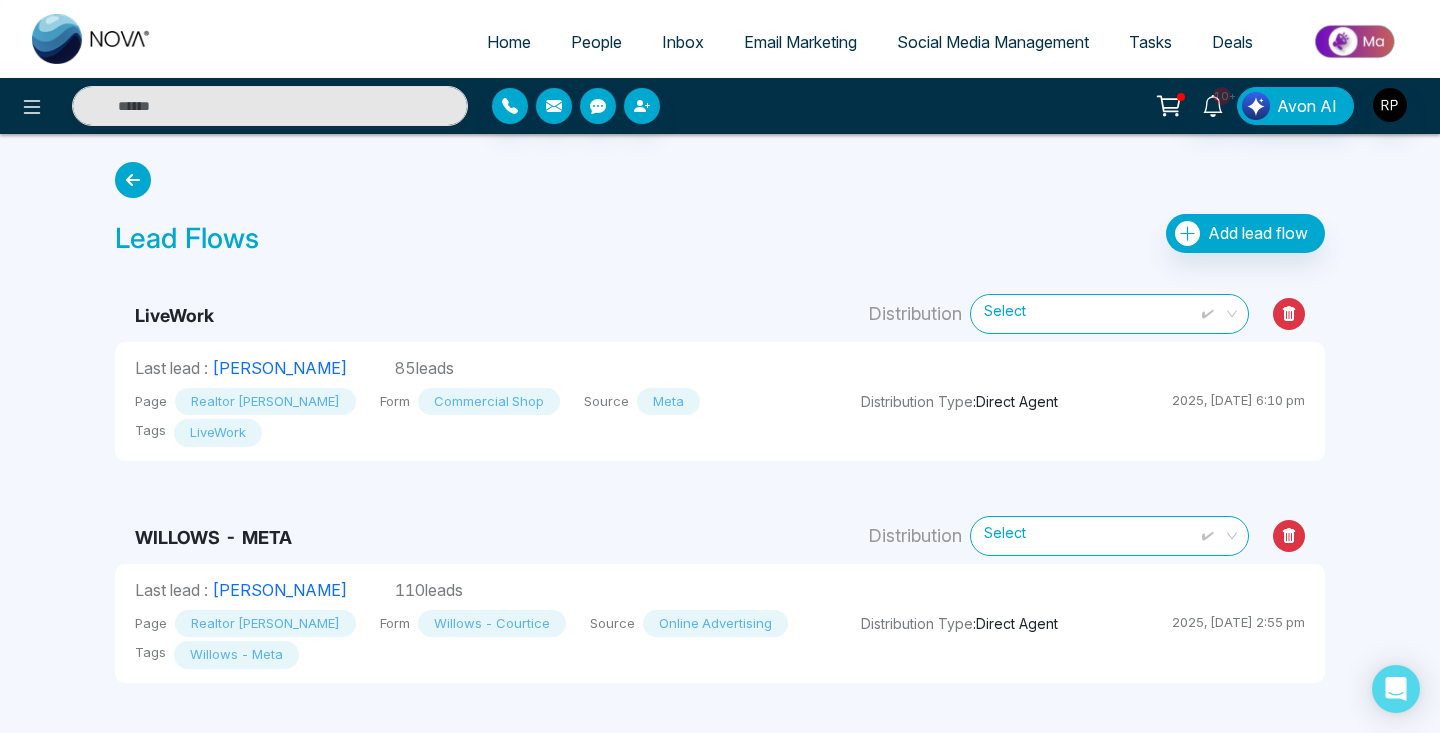 click on "Add lead flow" at bounding box center (1258, 233) 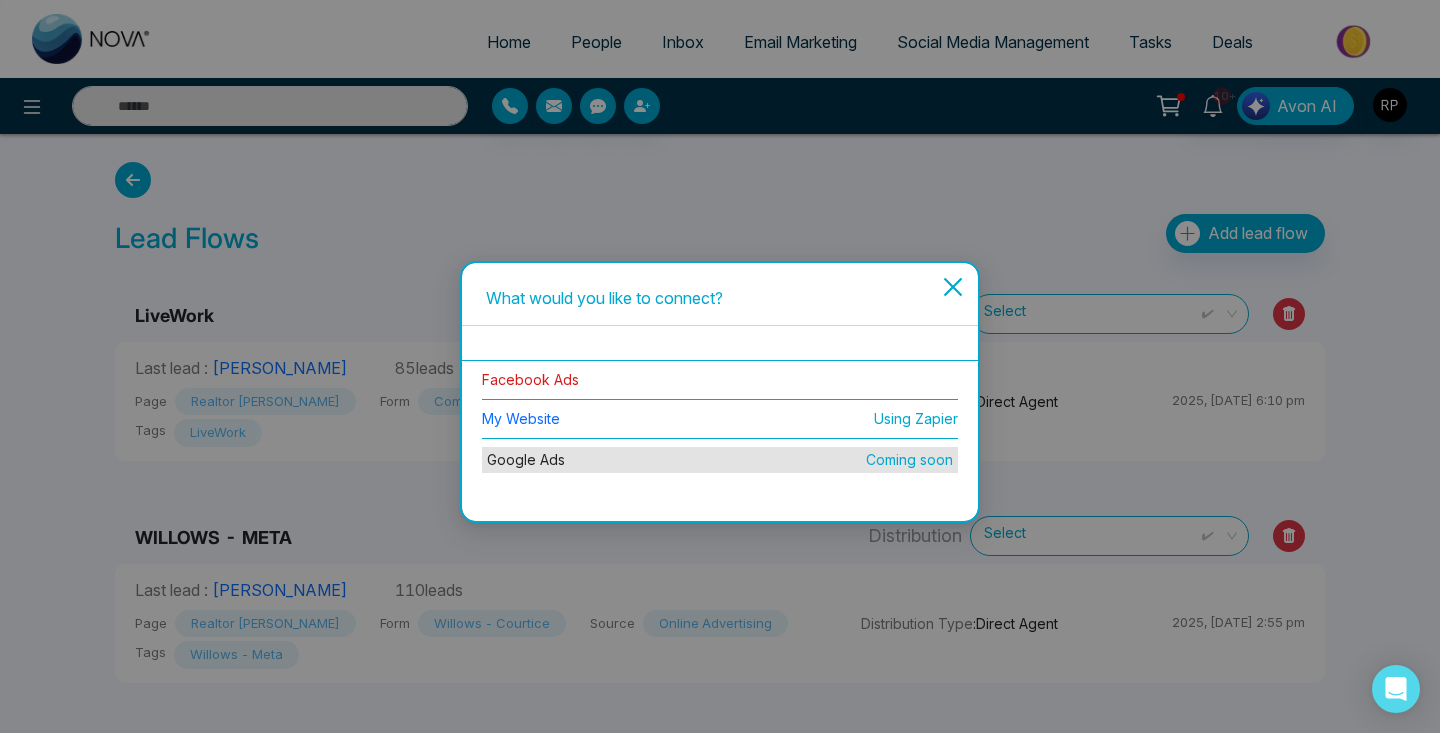 click on "Facebook Ads" at bounding box center [530, 379] 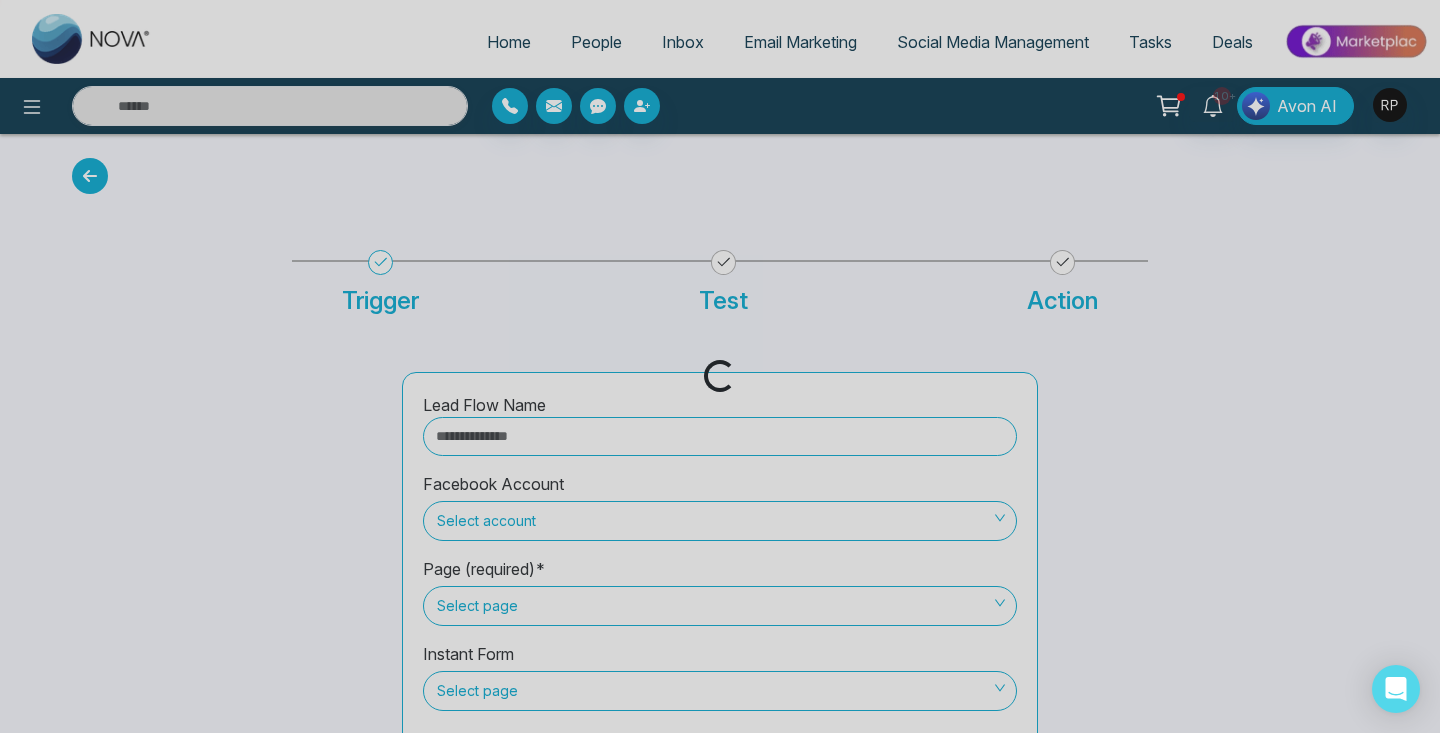 click on "Loading..." at bounding box center (720, 366) 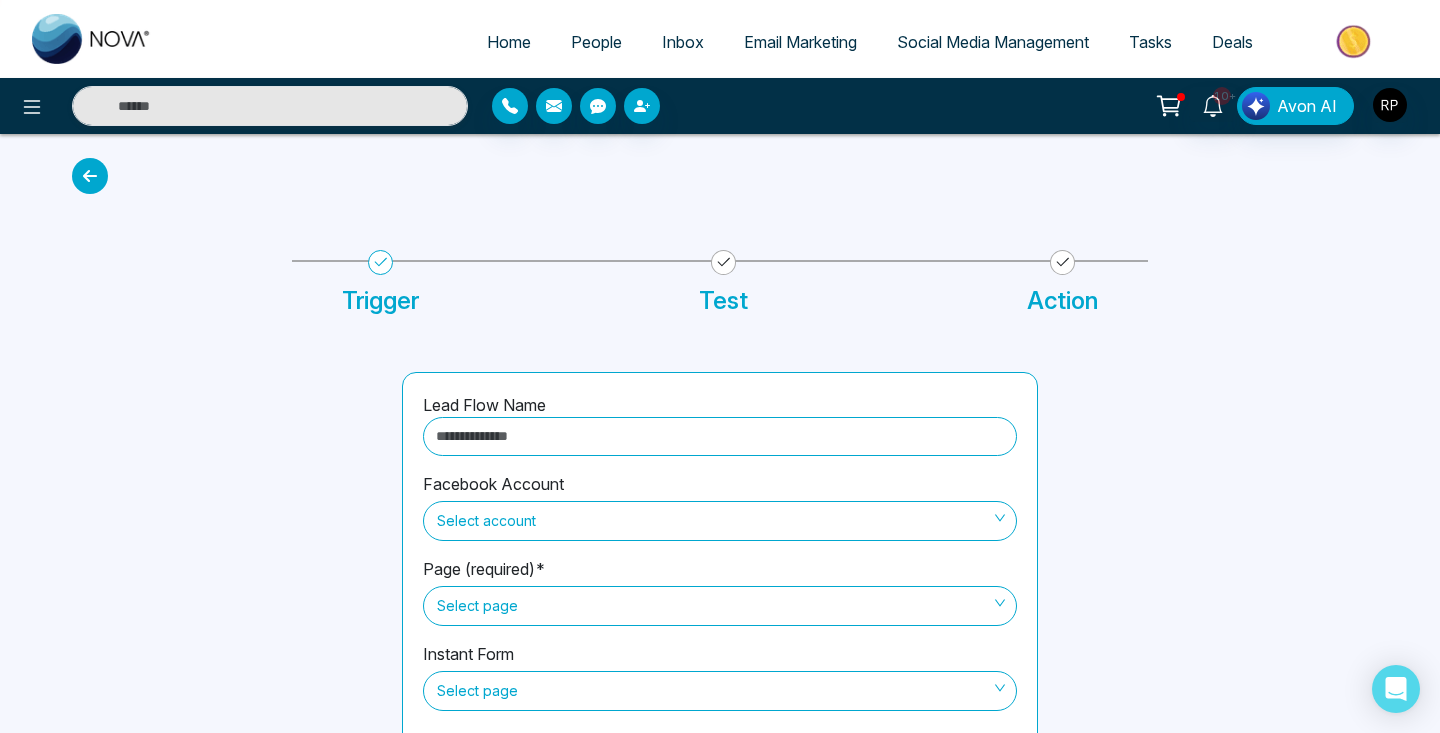 click at bounding box center [720, 436] 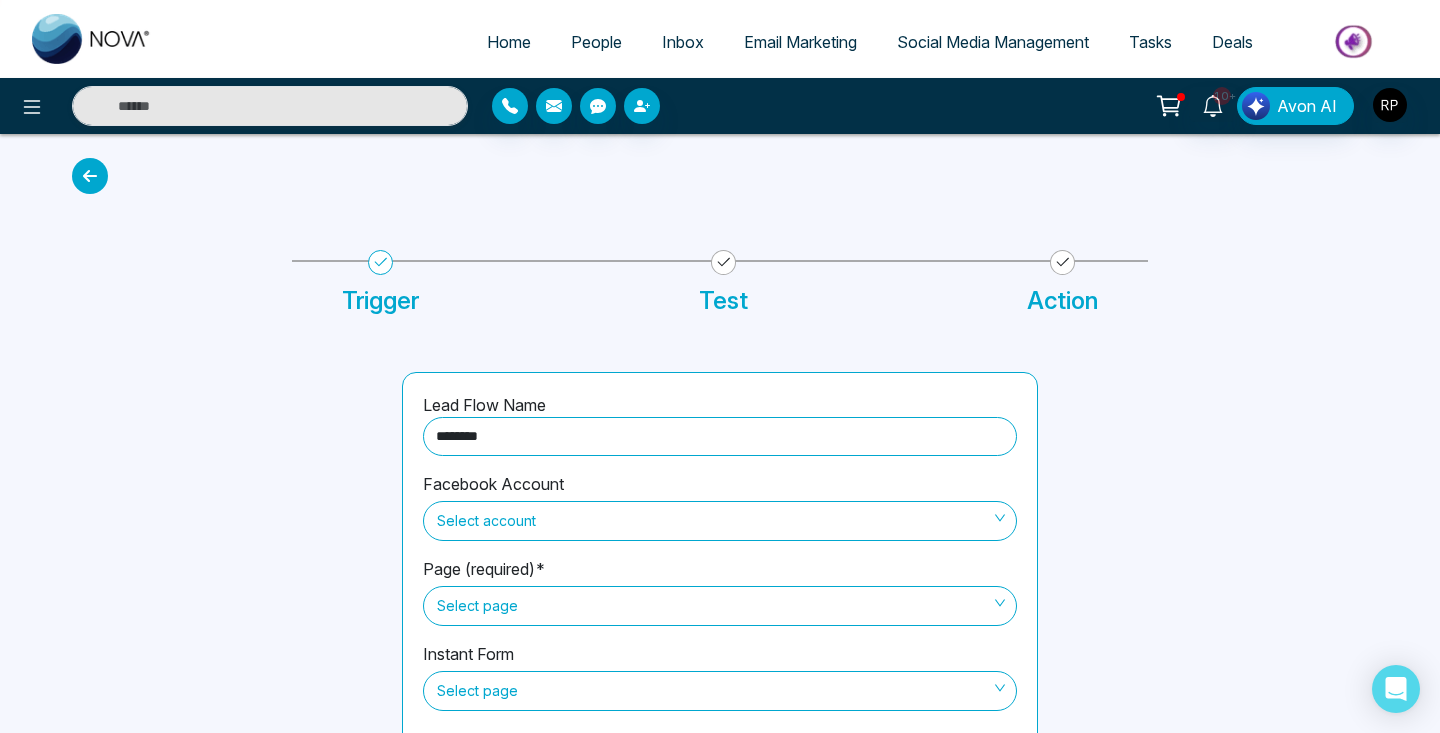 click on "Select account" at bounding box center (720, 521) 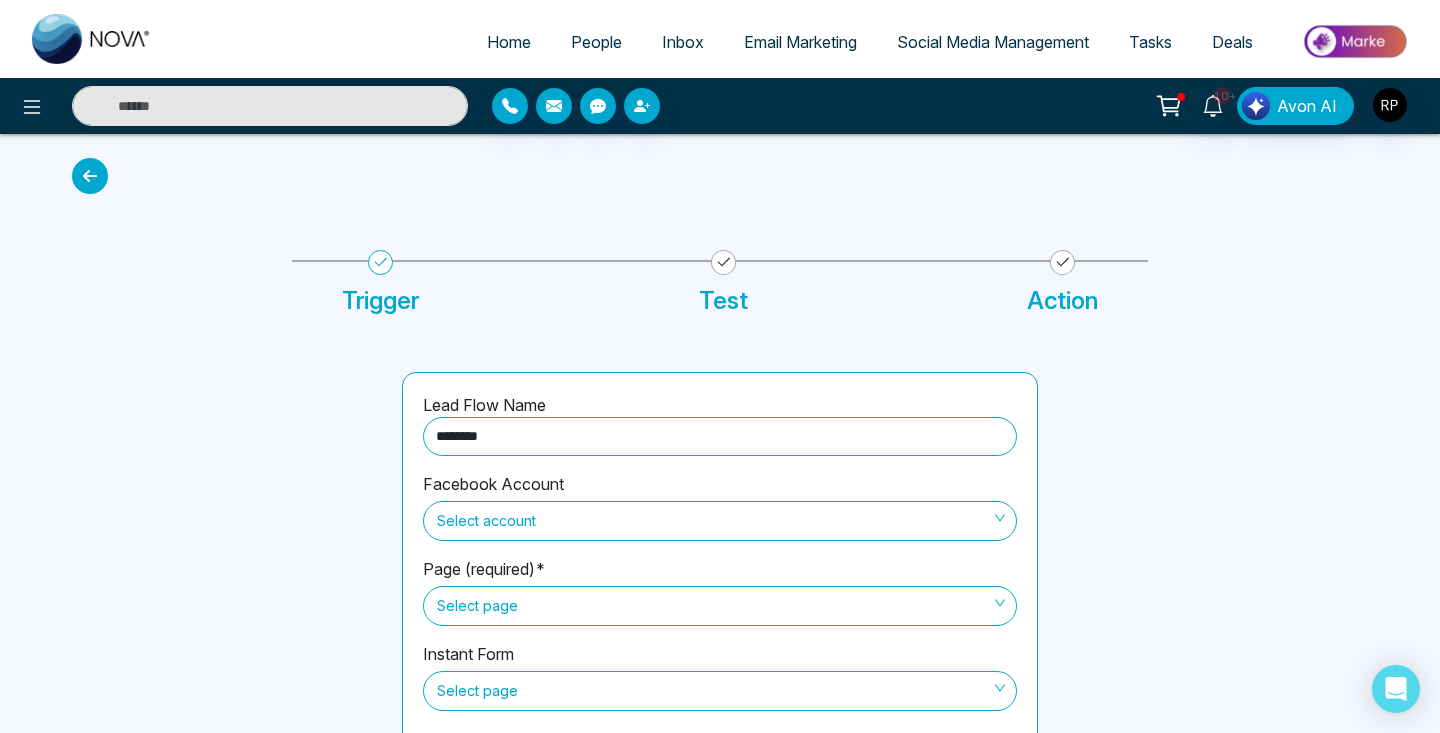 type on "********" 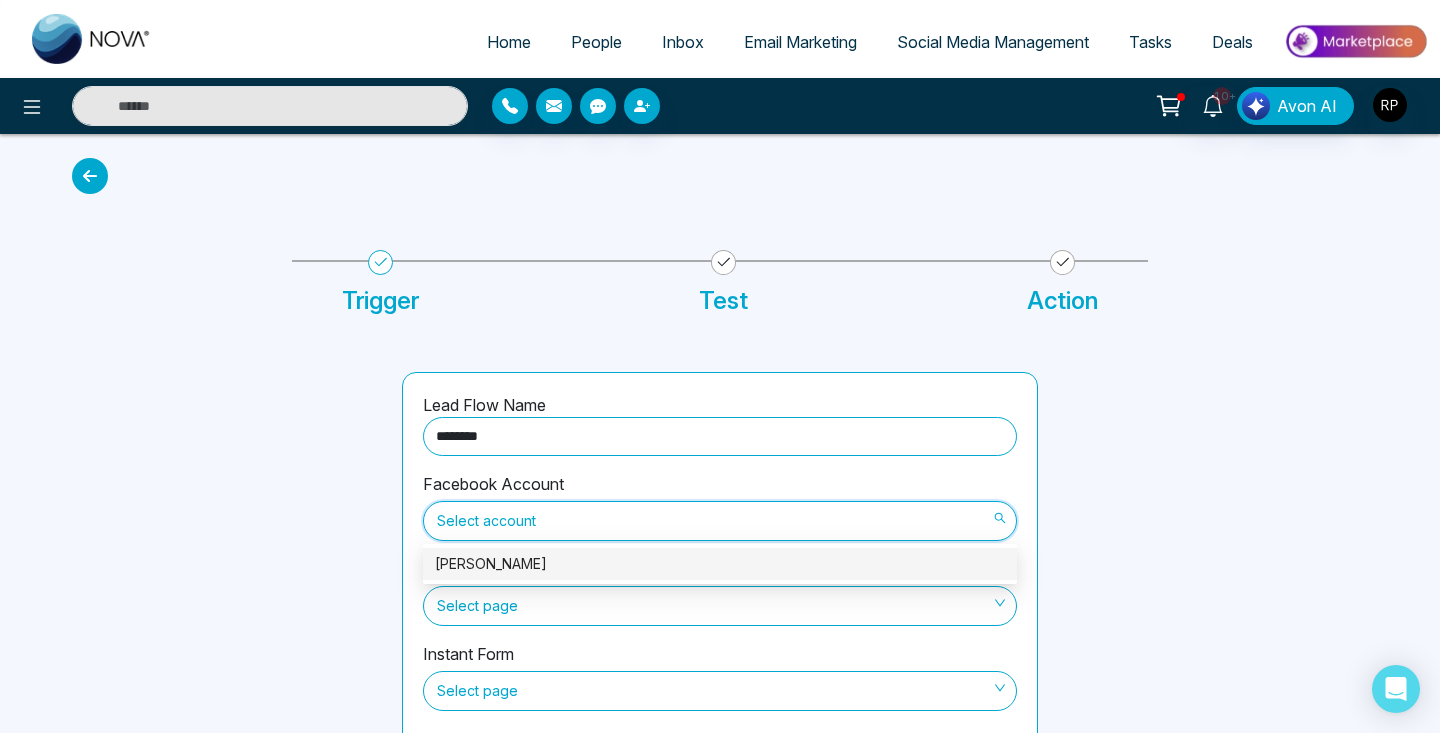 click on "[PERSON_NAME]" at bounding box center [720, 564] 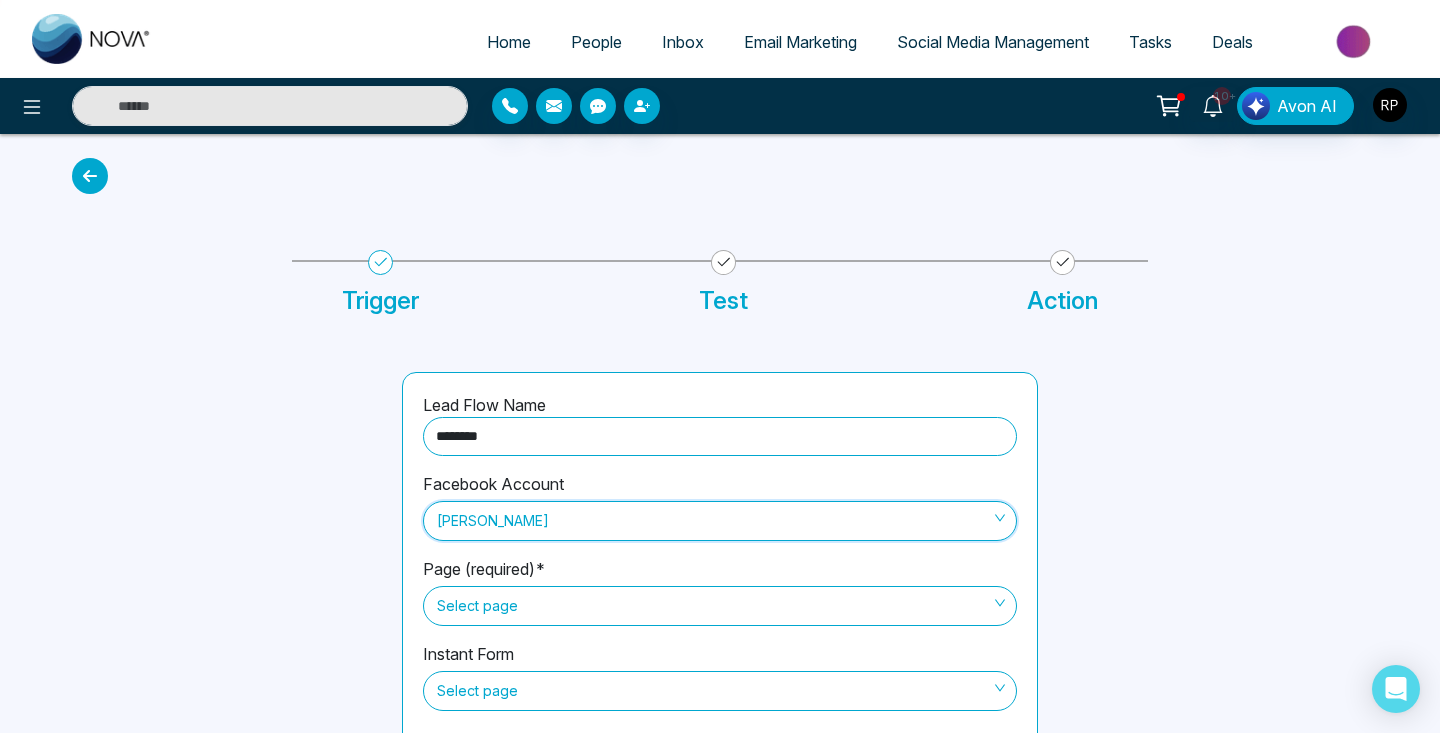 click on "Select page" at bounding box center (720, 606) 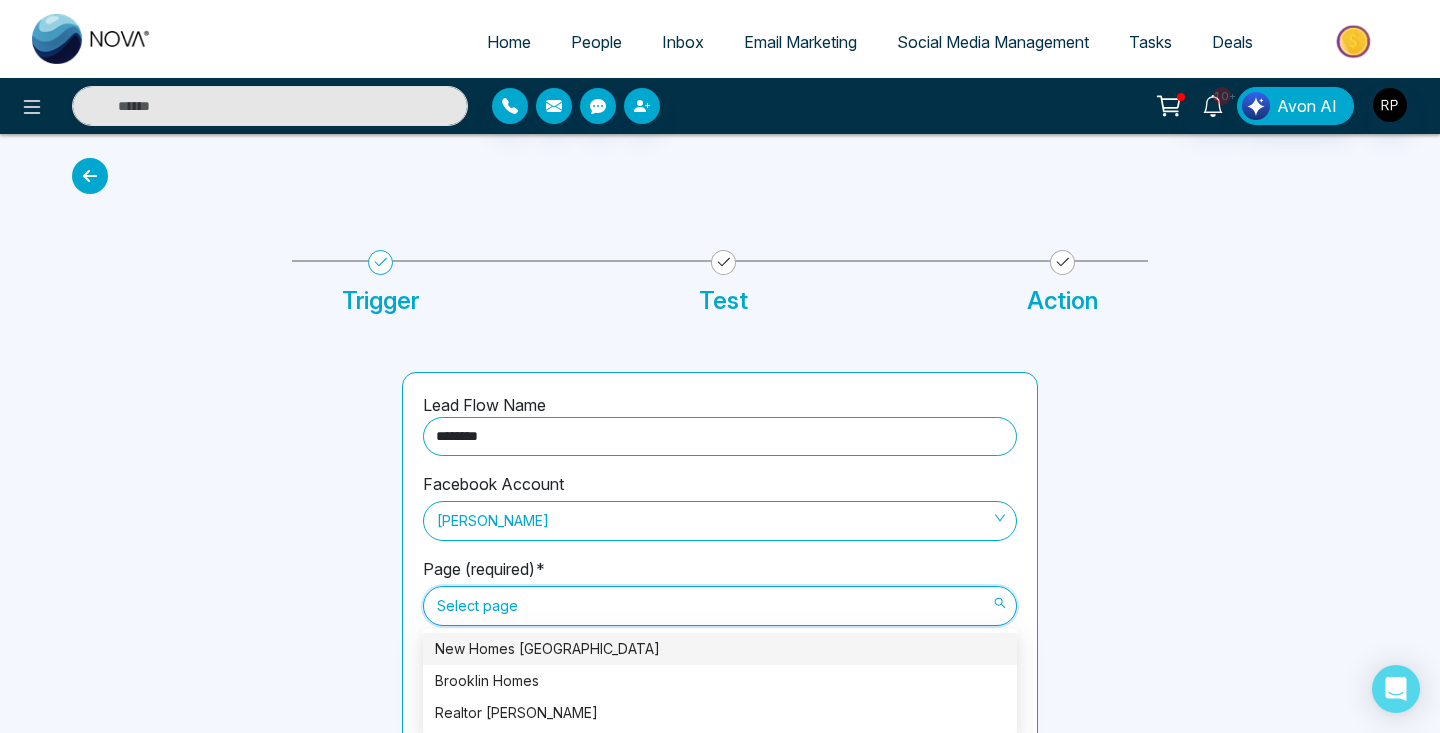 scroll, scrollTop: 78, scrollLeft: 0, axis: vertical 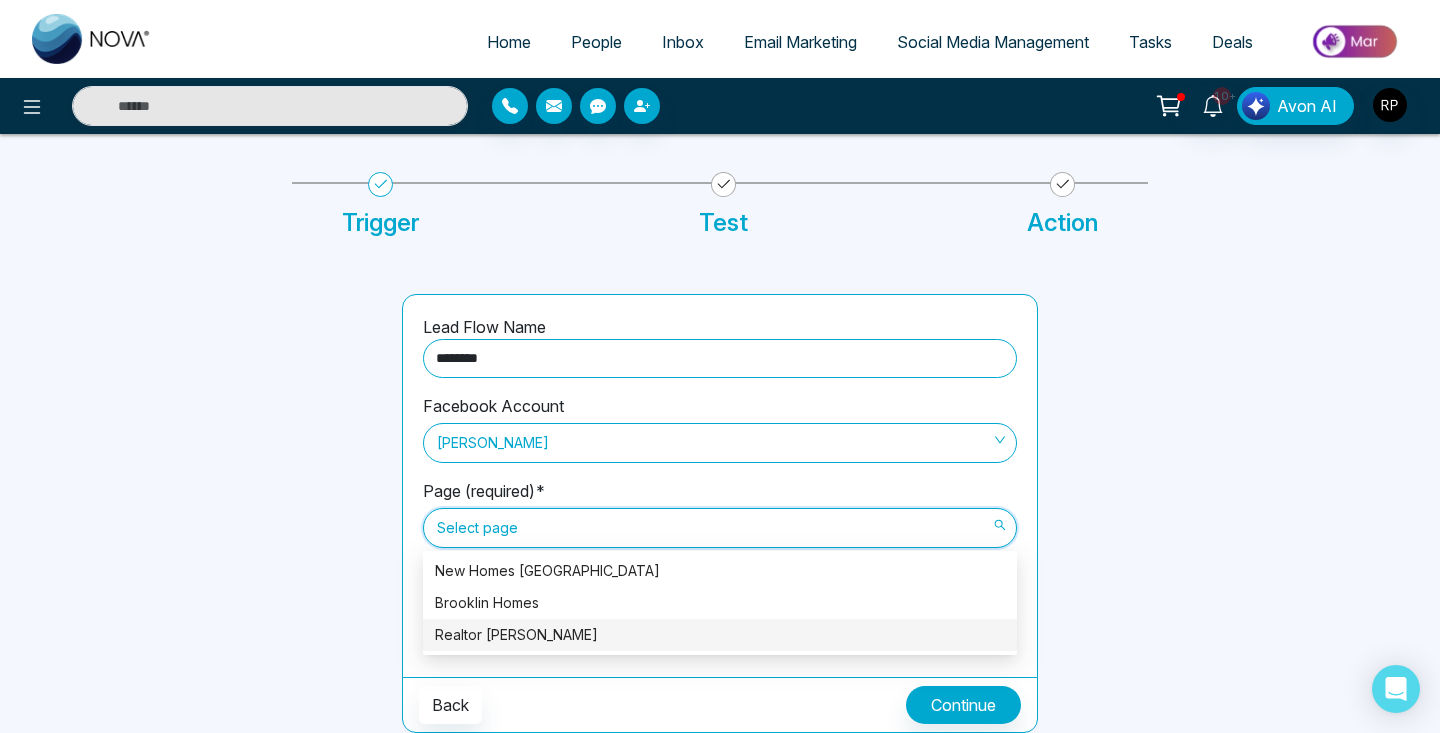 click on "Realtor [PERSON_NAME]" at bounding box center [720, 635] 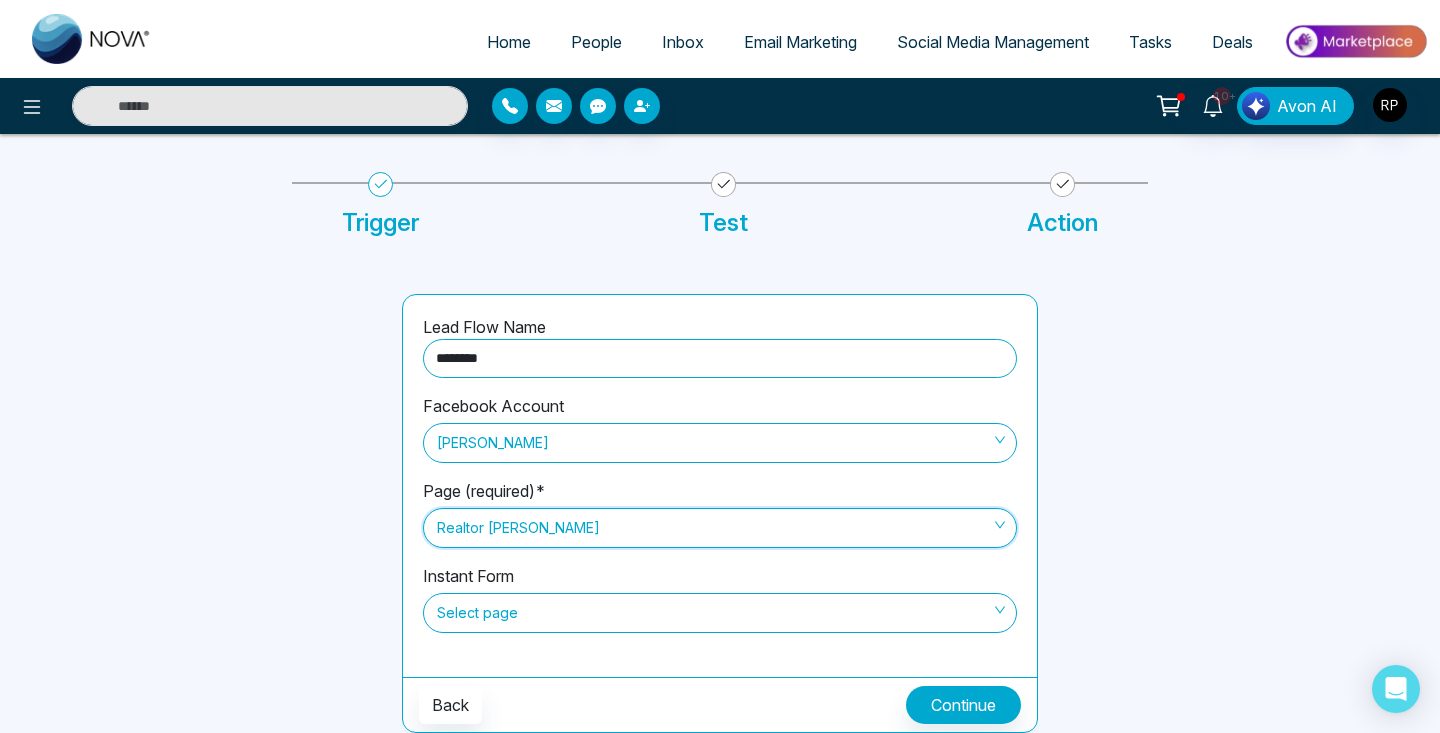 click on "Select page" at bounding box center (720, 613) 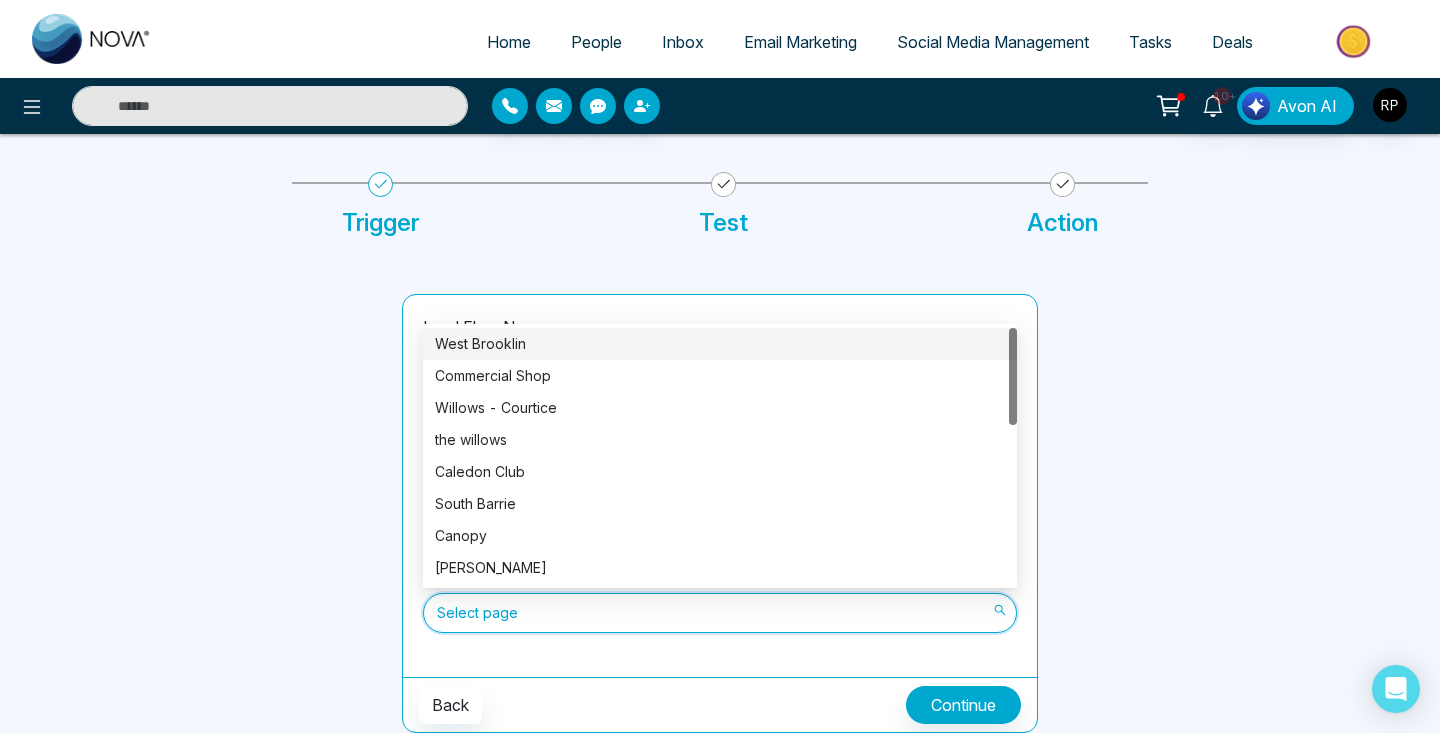 click on "West Brooklin" at bounding box center (720, 344) 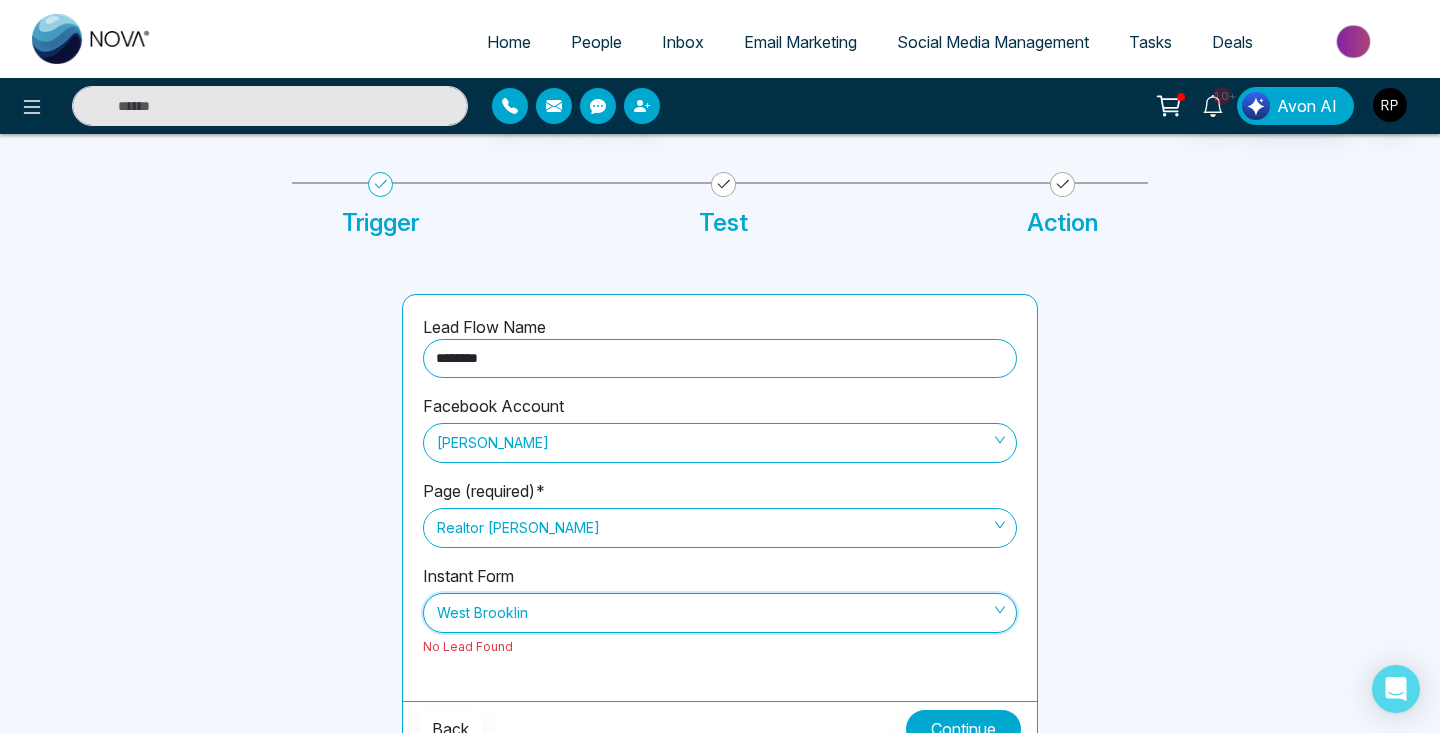 scroll, scrollTop: 102, scrollLeft: 0, axis: vertical 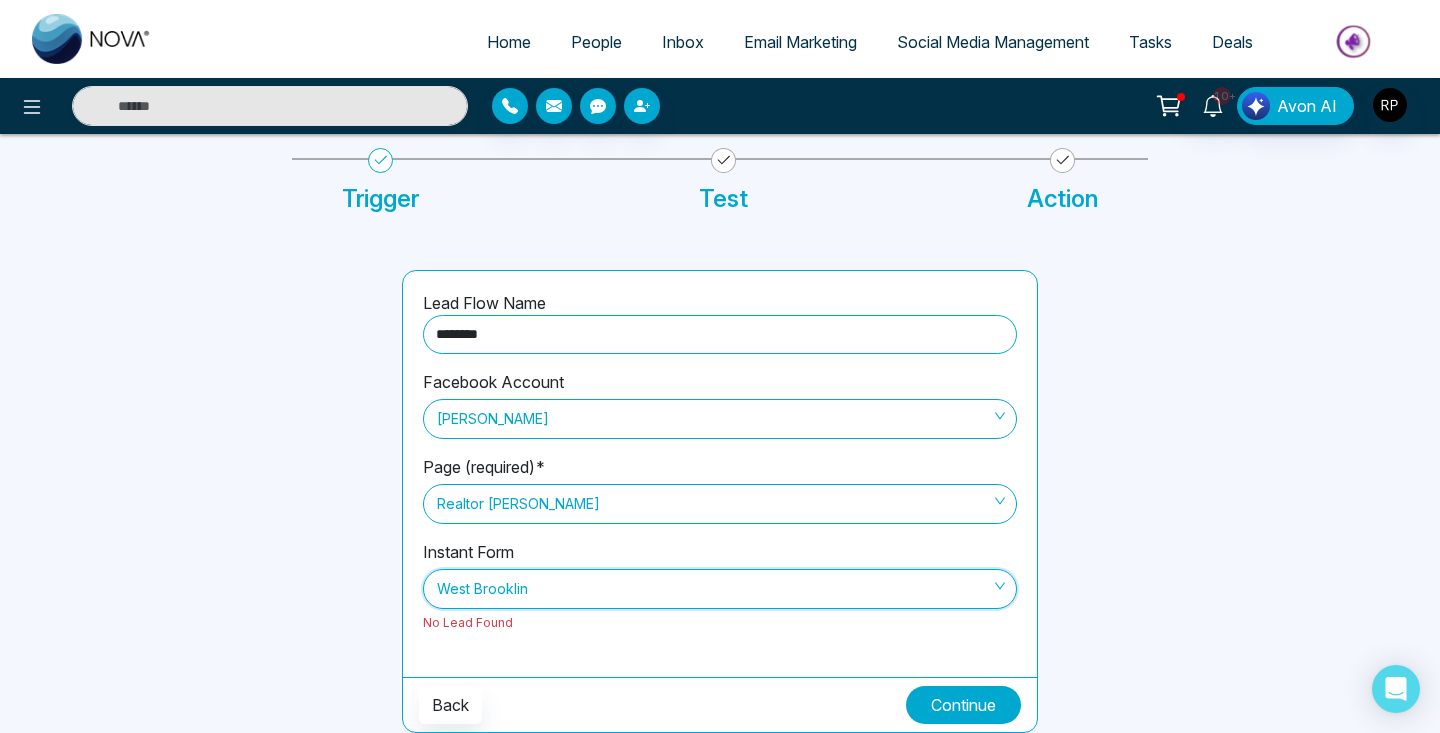 click on "Continue" at bounding box center (963, 705) 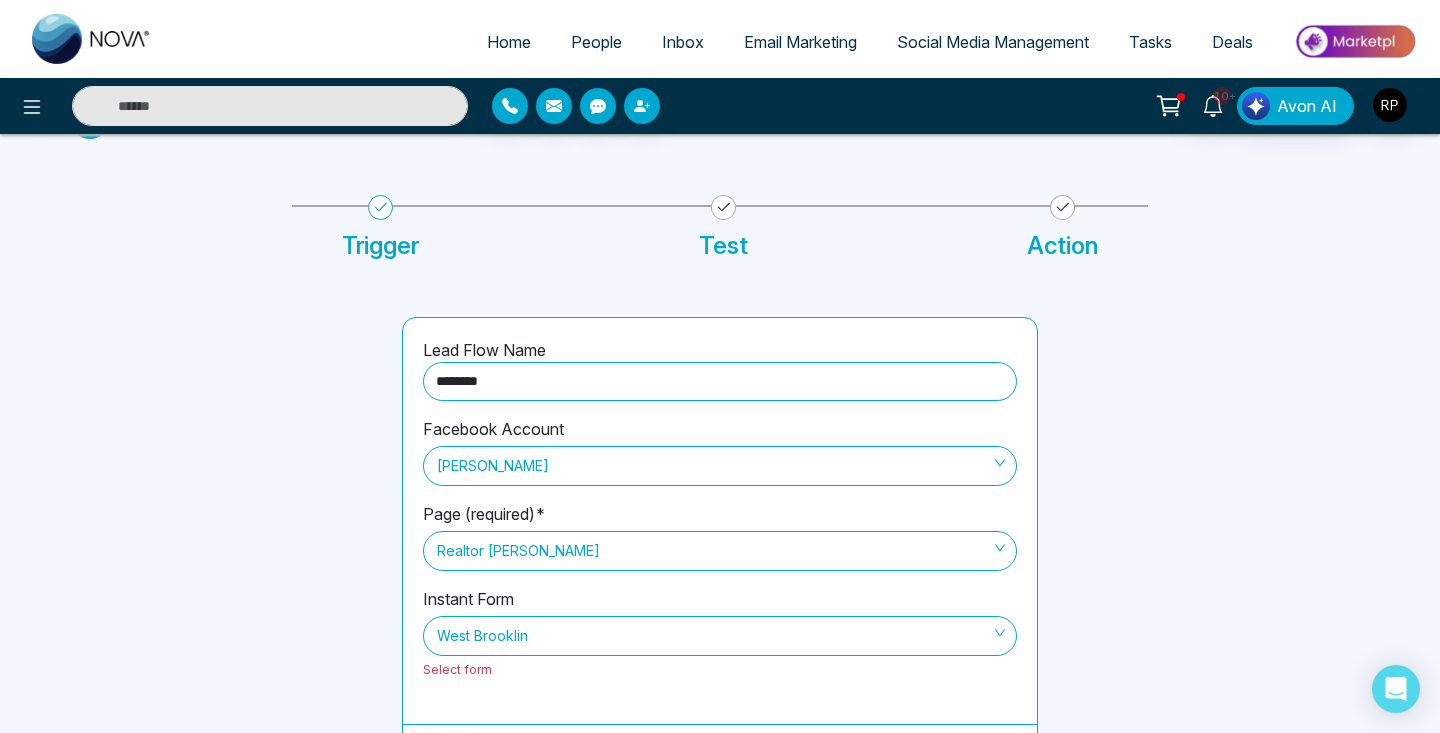 scroll, scrollTop: 102, scrollLeft: 0, axis: vertical 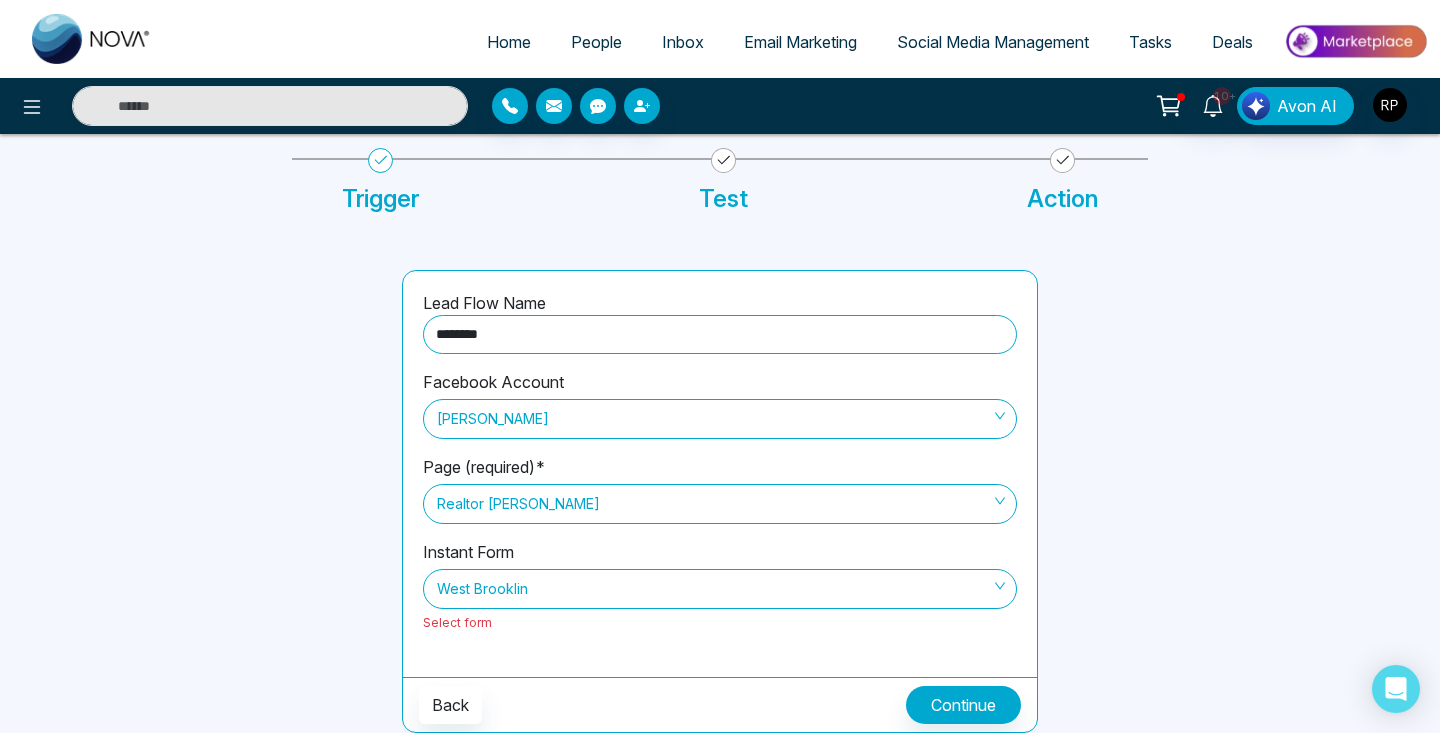 click on "Home" at bounding box center [509, 42] 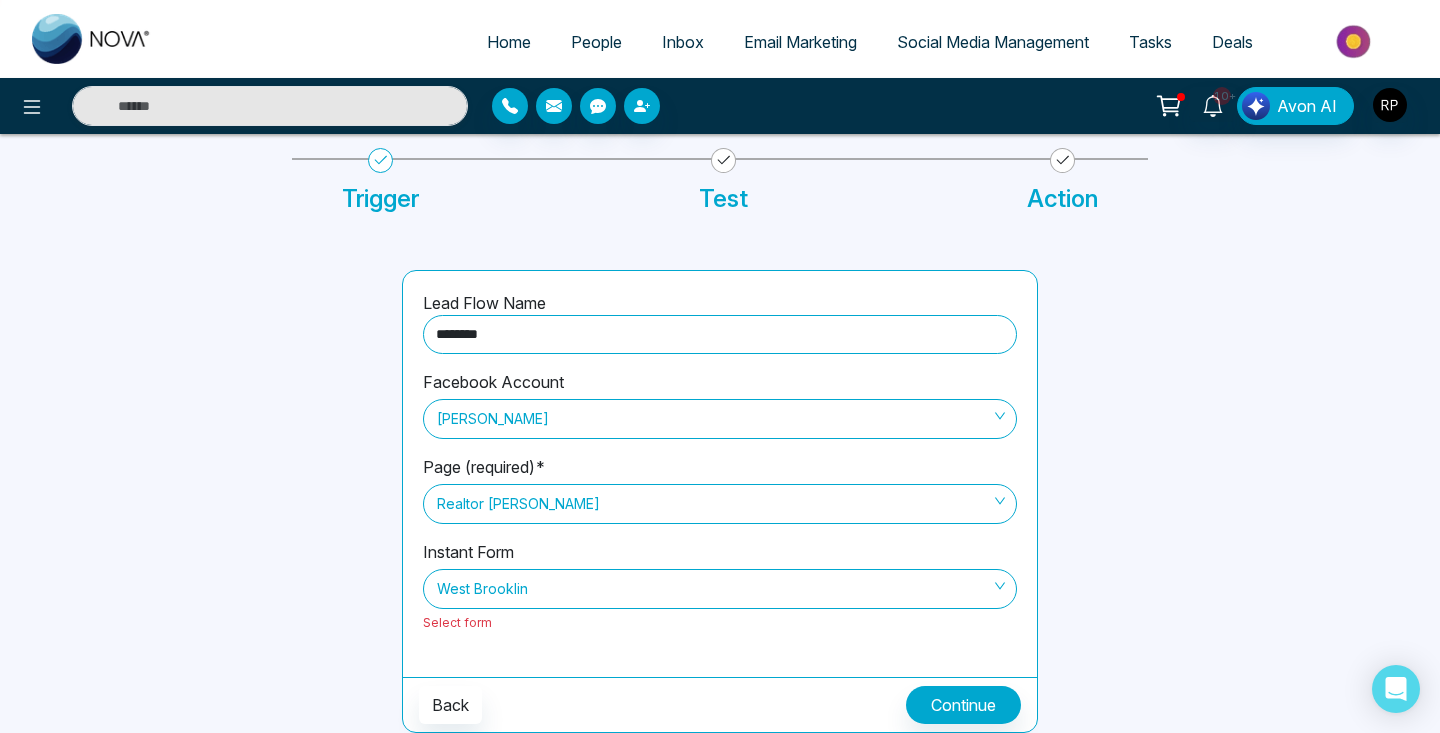 select on "*" 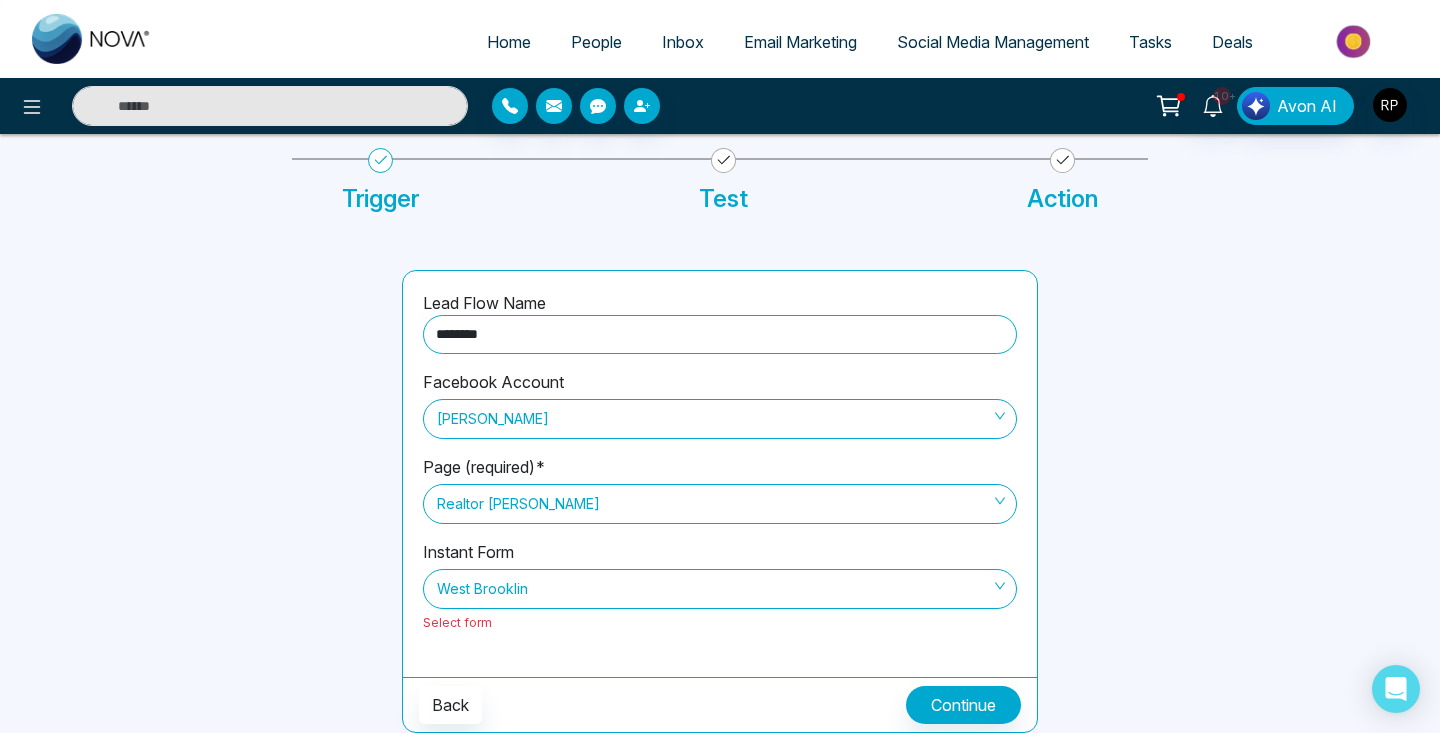 select on "*" 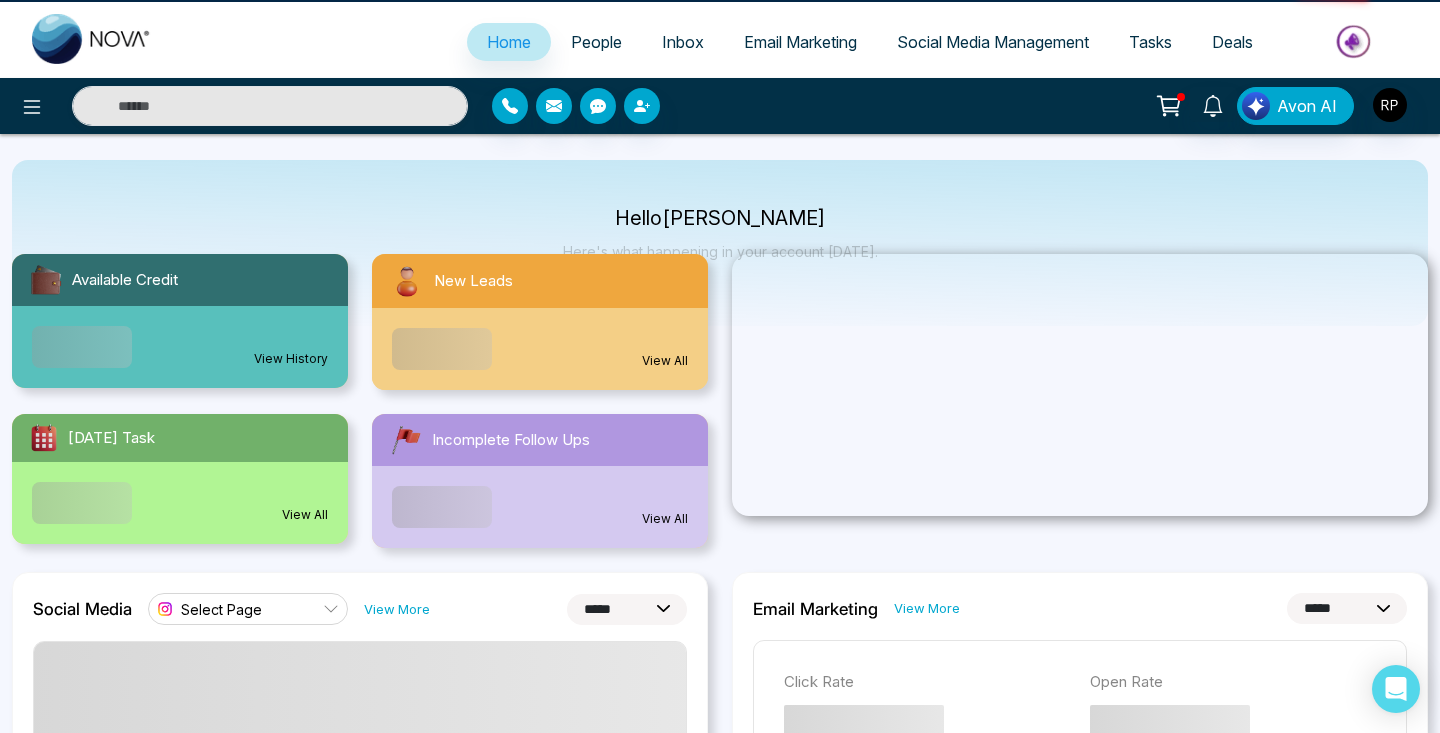 scroll, scrollTop: 0, scrollLeft: 0, axis: both 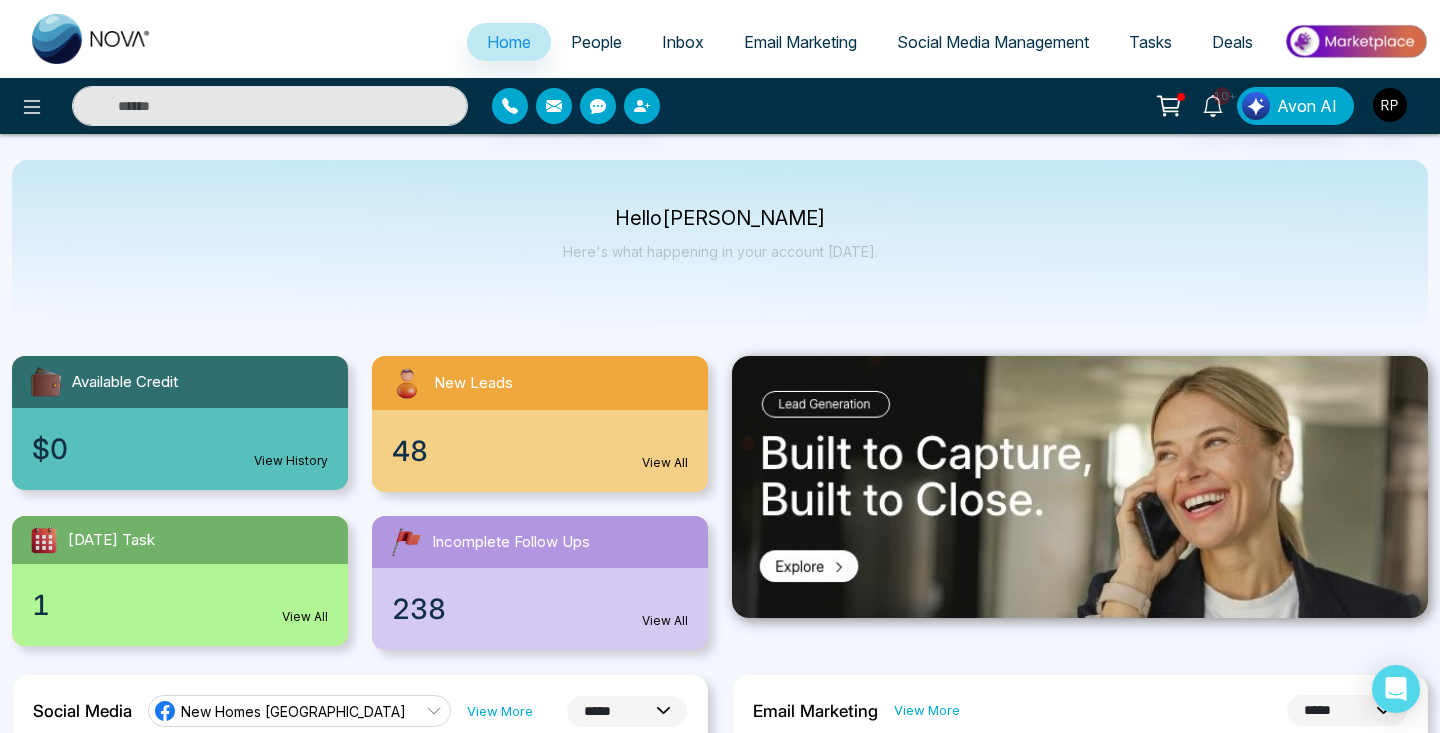 click on "People" at bounding box center (596, 42) 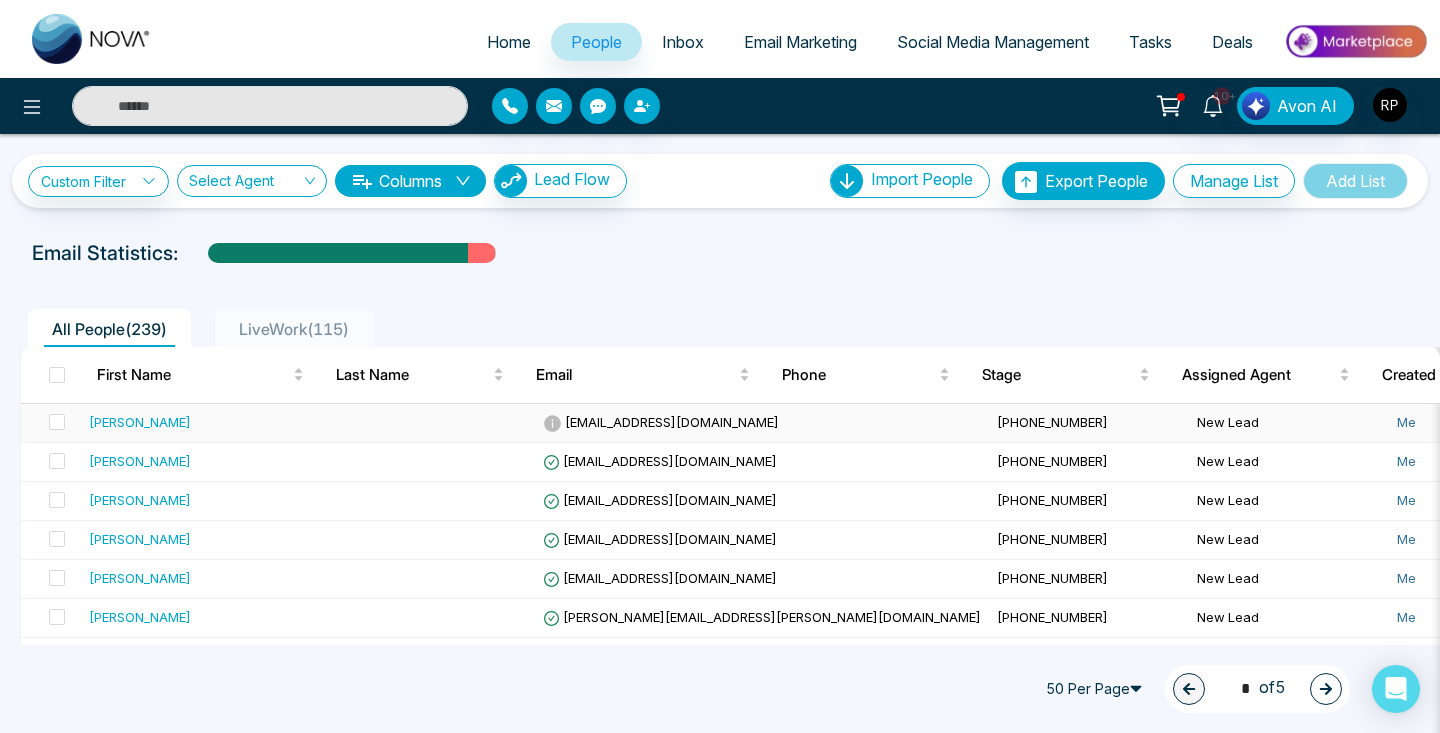 click on "[PERSON_NAME]" at bounding box center (208, 422) 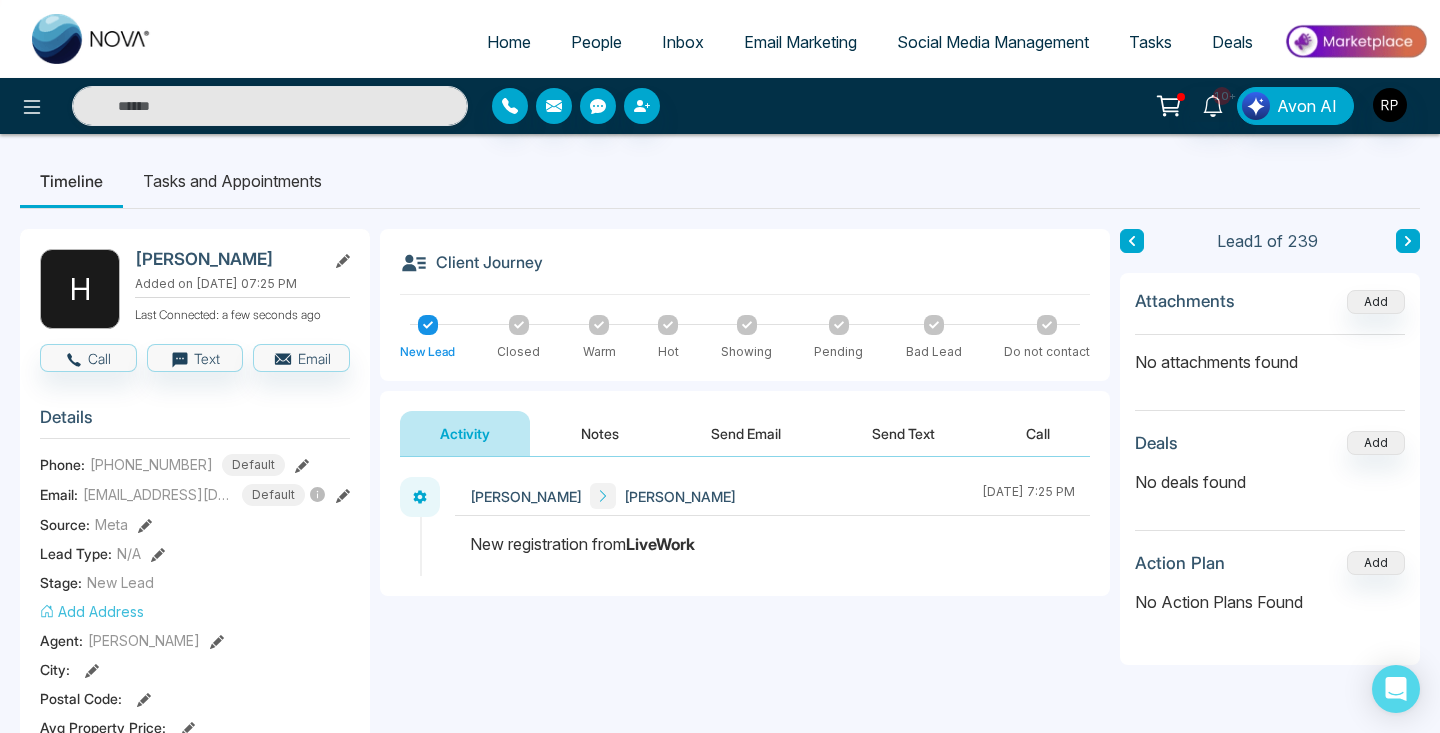 click on "Notes" at bounding box center (600, 433) 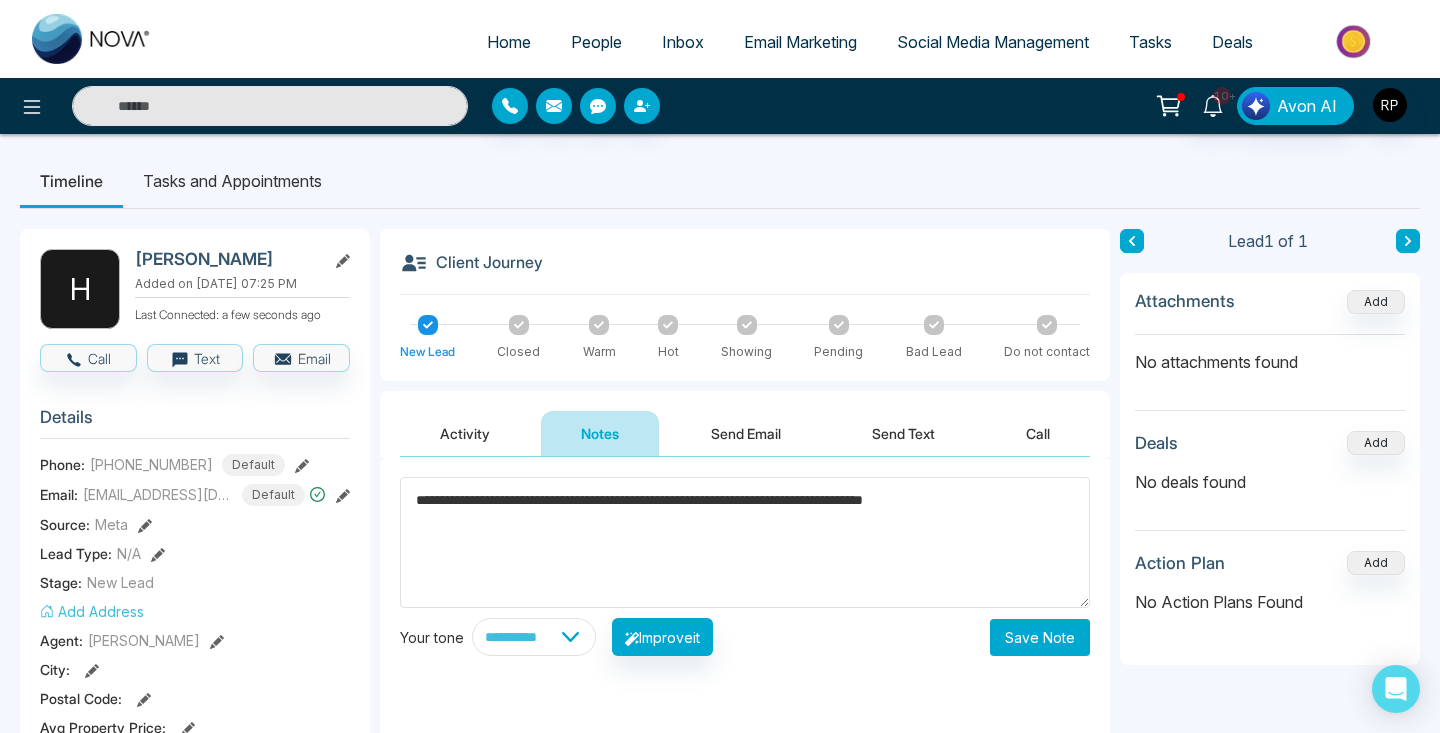 type on "**********" 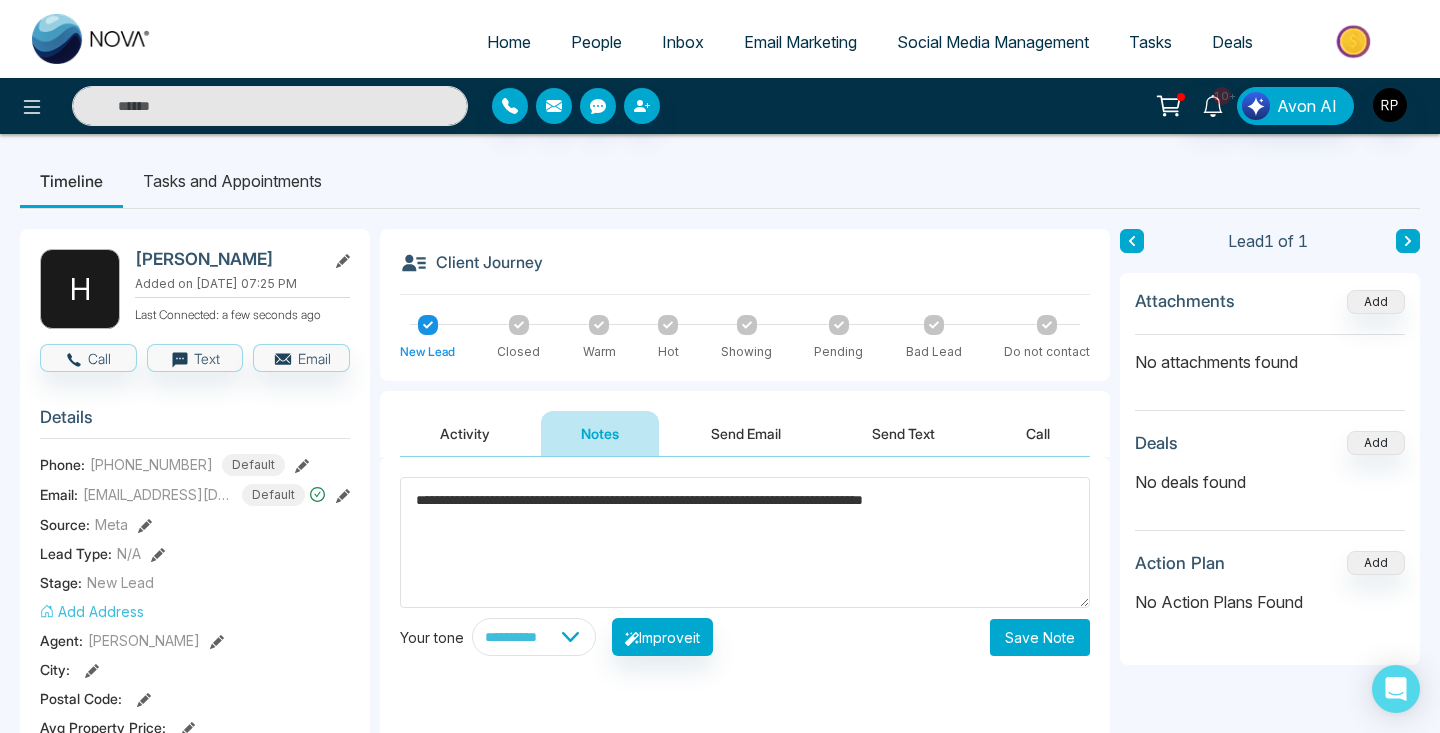 click at bounding box center [599, 325] 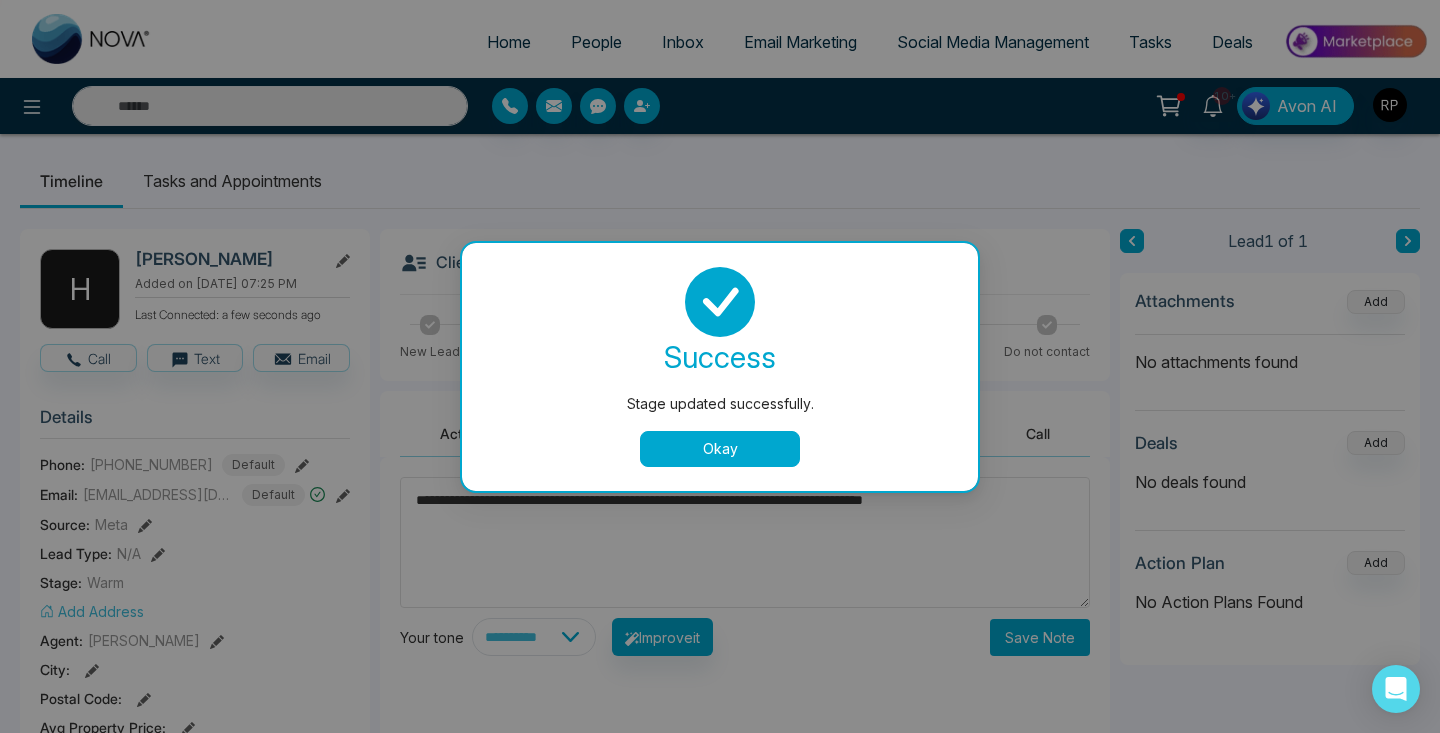 click on "Stage updated successfully. success Stage updated successfully.   Okay" at bounding box center (720, 366) 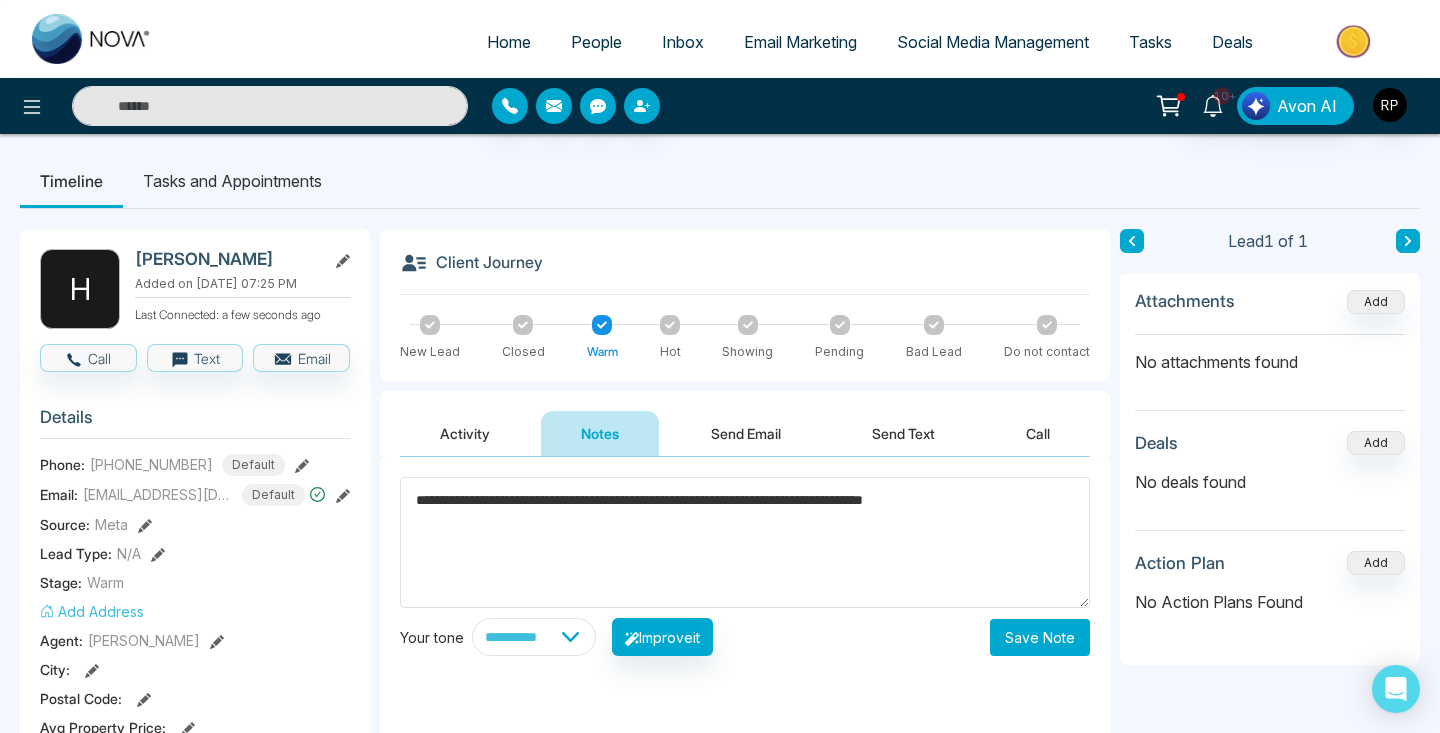 click on "Save Note" at bounding box center (1040, 637) 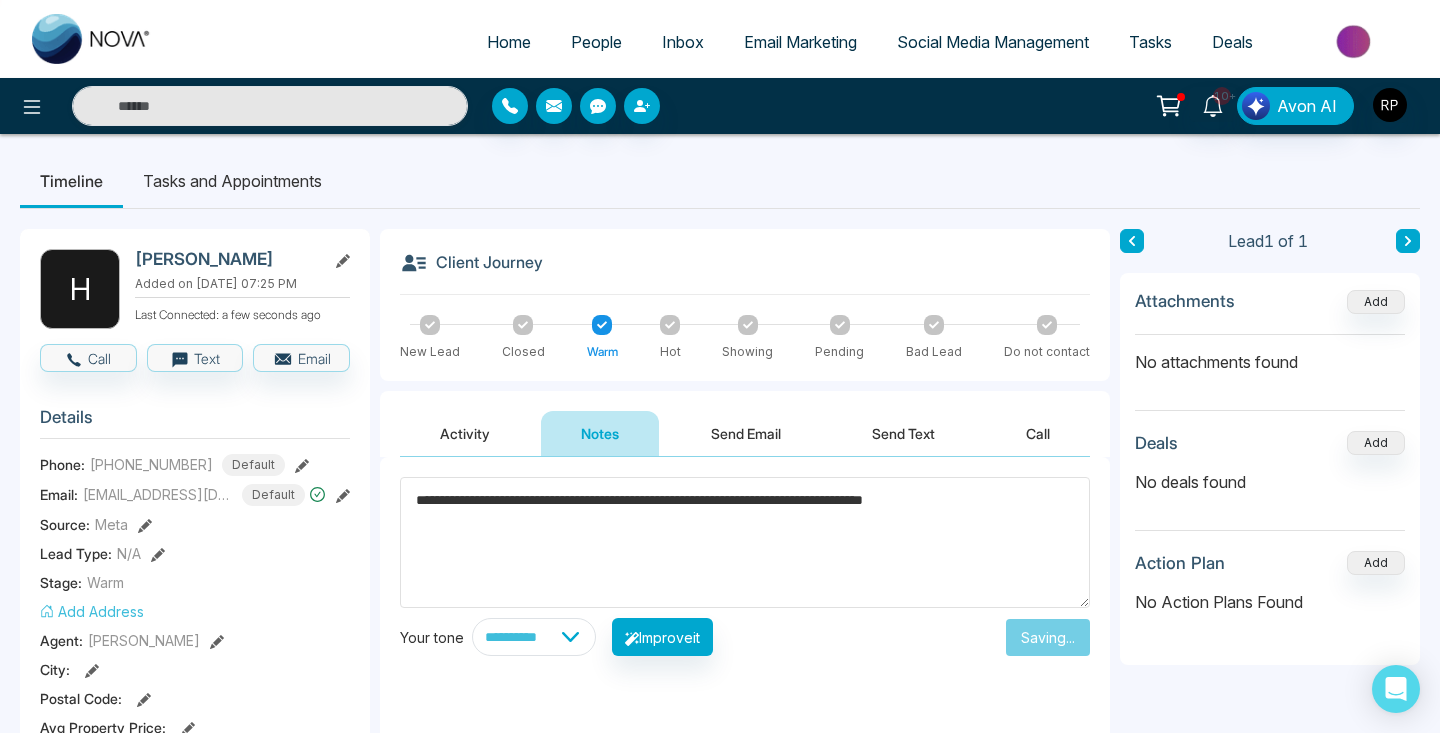 type 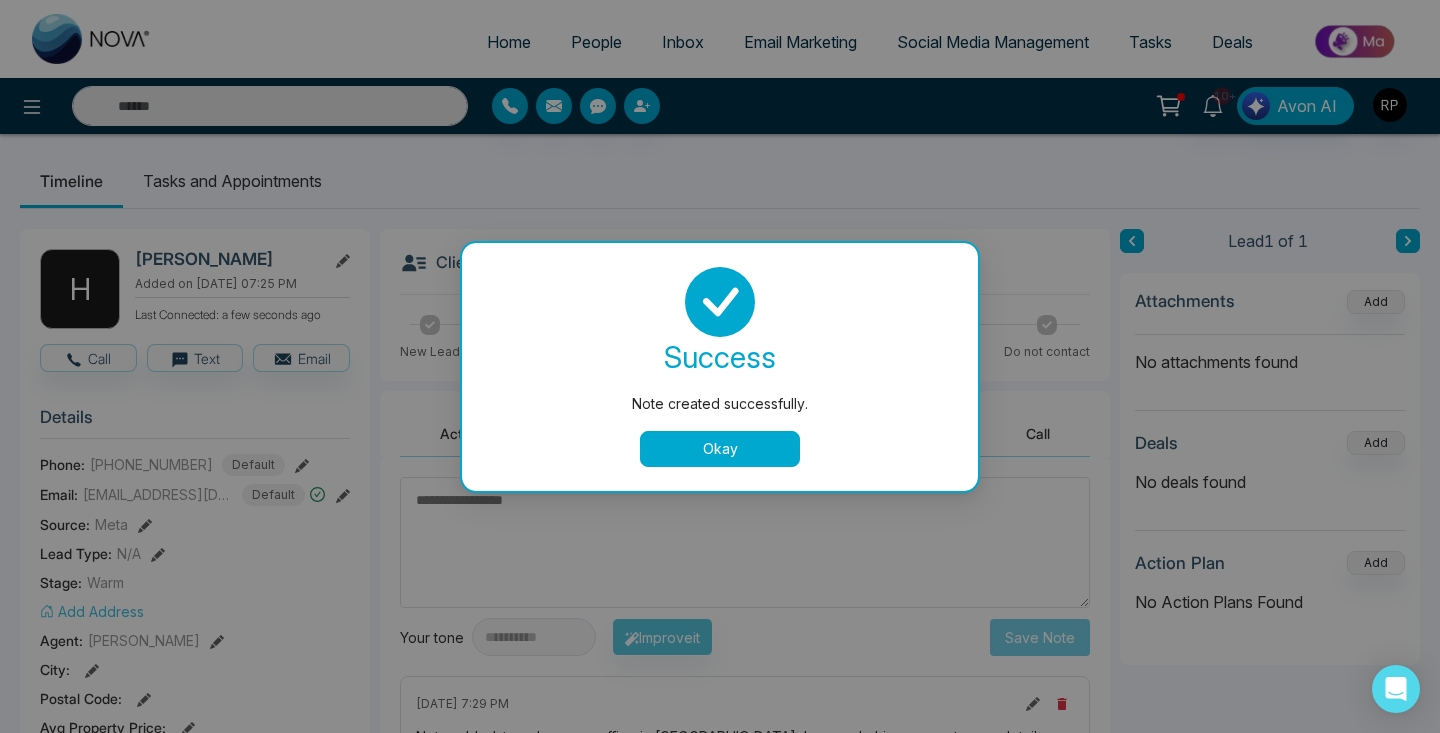 click on "Okay" at bounding box center (720, 449) 